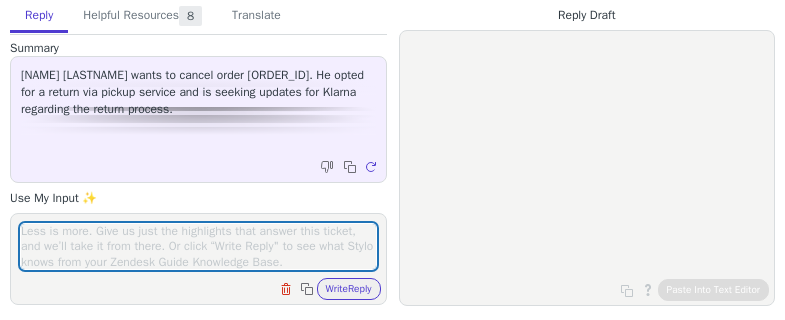 scroll, scrollTop: 0, scrollLeft: 0, axis: both 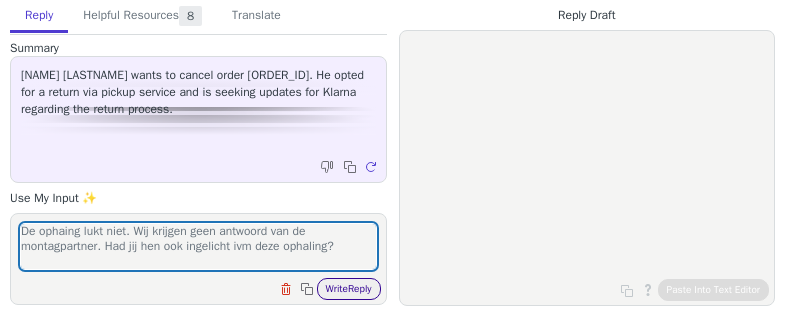 click on "Write  Reply" at bounding box center (349, 289) 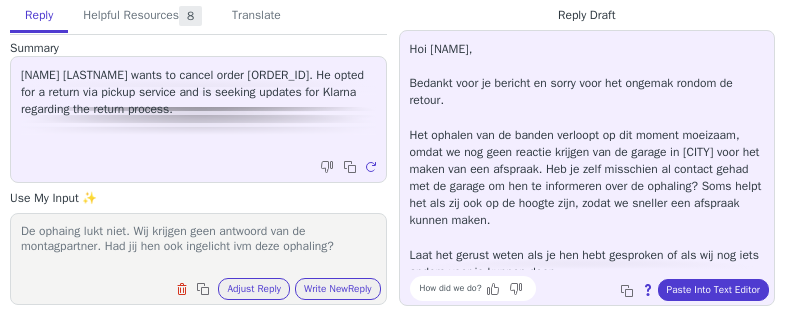click on "De ophaing lukt niet. Wij krijgen geen antwoord van de montagpartner. Had jij hen ook ingelicht ivm deze ophaling?" at bounding box center [198, 246] 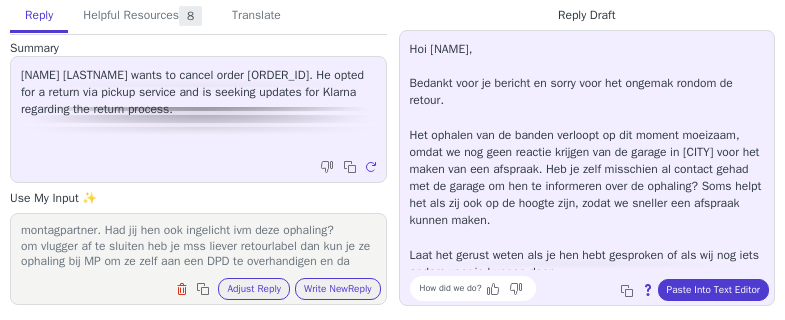 scroll, scrollTop: 32, scrollLeft: 0, axis: vertical 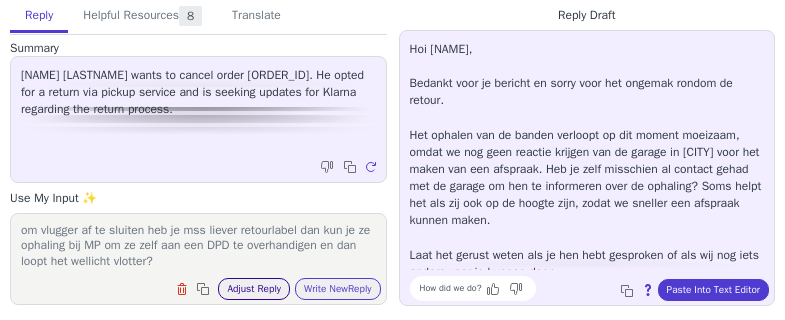 type on "De ophaing lukt niet. Wij krijgen geen antwoord van de montagpartner. Had jij hen ook ingelicht ivm deze ophaling?
om vlugger af te sluiten heb je mss liever retourlabel dan kun je ze ophaling bij MP om ze zelf aan een DPD te overhandigen en dan loopt het wellicht vlotter?" 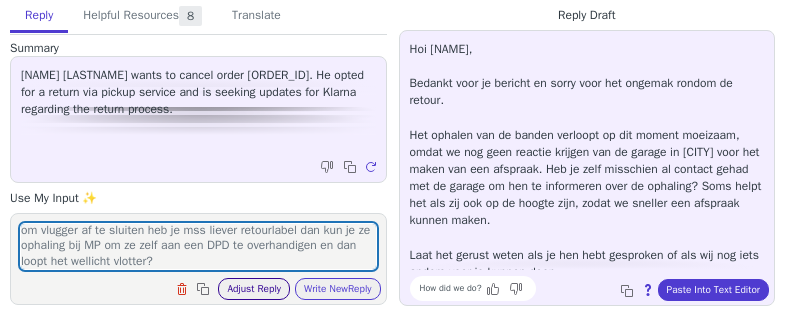 click on "Adjust Reply" at bounding box center (254, 289) 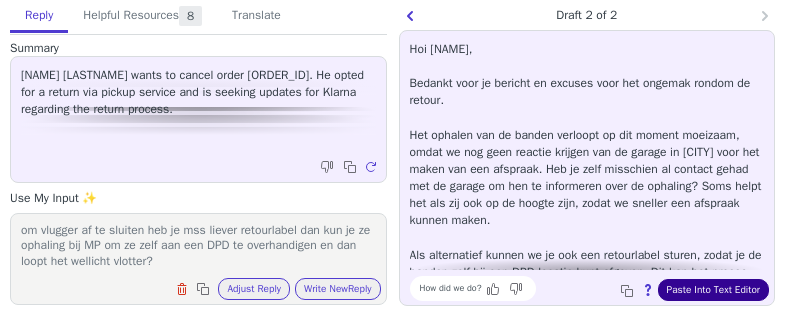 click on "Paste Into Text Editor" at bounding box center (713, 290) 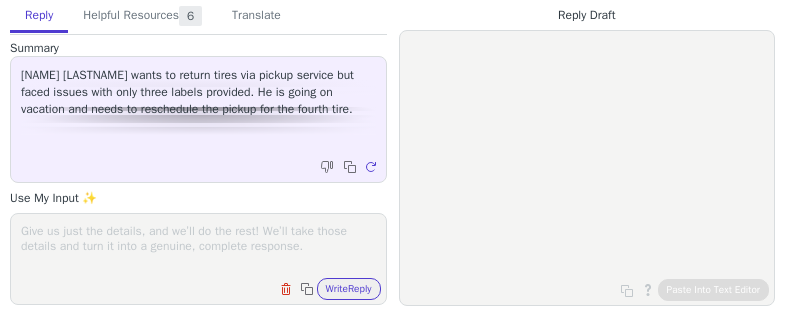 scroll, scrollTop: 0, scrollLeft: 0, axis: both 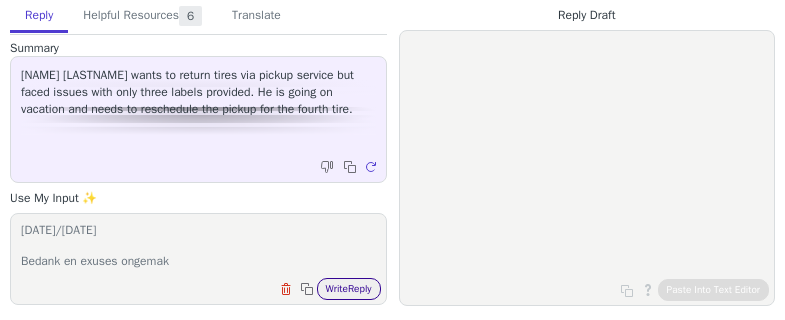 type on "Hoi Klaas, hoelijk had je een leuke vakantie.
Ik heb de ophlaing van deze laastste band aangevraagd voor 10/07
Bedank en exuses ongemak" 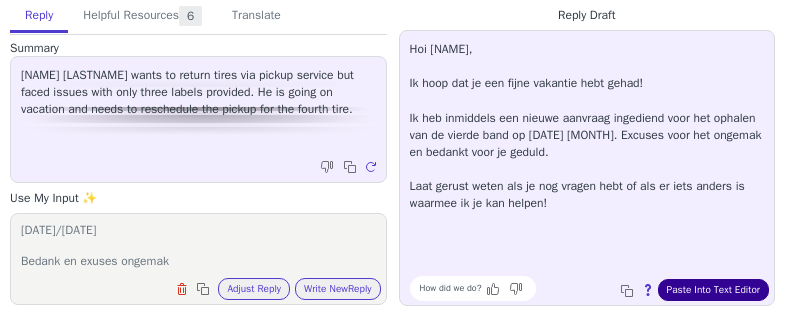 click on "Paste Into Text Editor" at bounding box center [713, 290] 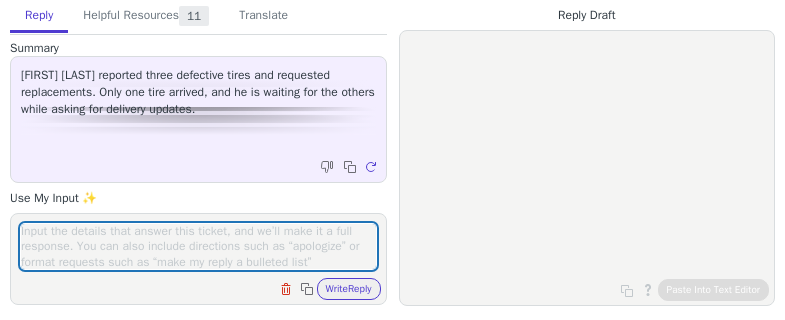 scroll, scrollTop: 0, scrollLeft: 0, axis: both 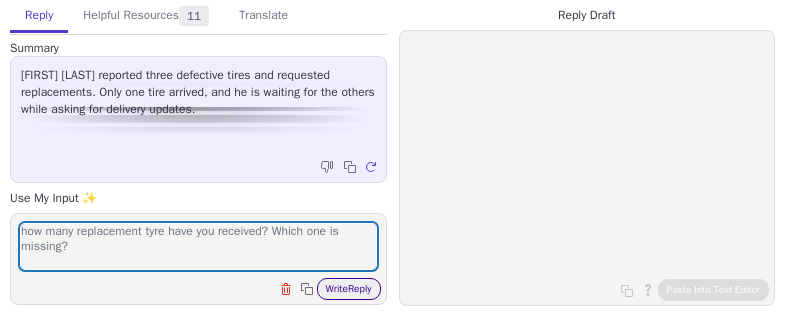 click on "Write  Reply" at bounding box center [349, 289] 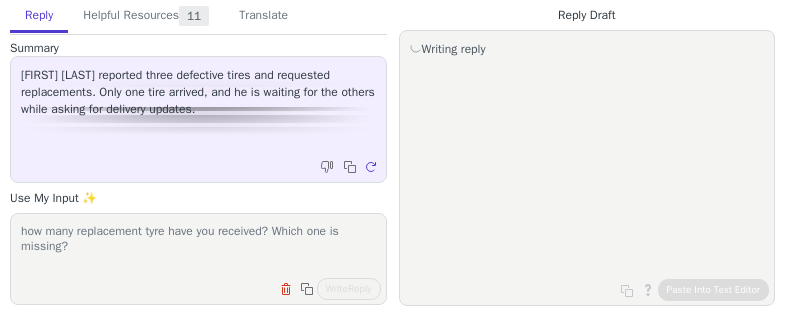 click on "how many replacement tyre have you received? Which one is missing?" at bounding box center (198, 246) 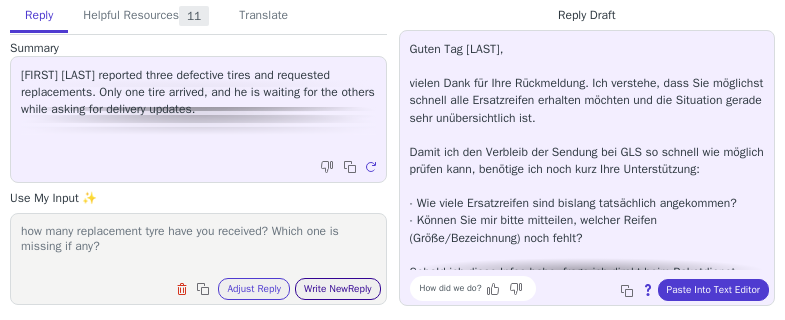 type on "how many replacement tyre have you received? Which one is missing if any?" 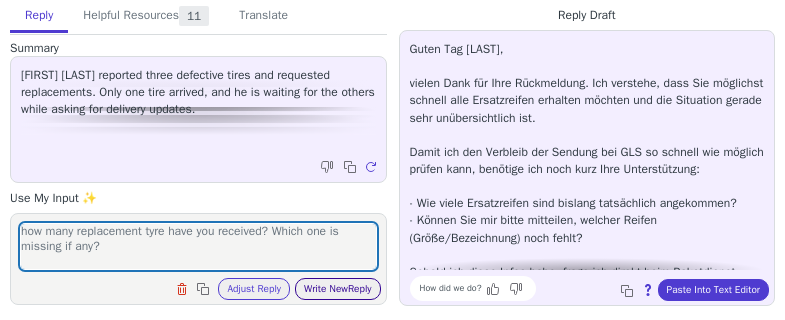 click on "Write New  Reply" at bounding box center (338, 289) 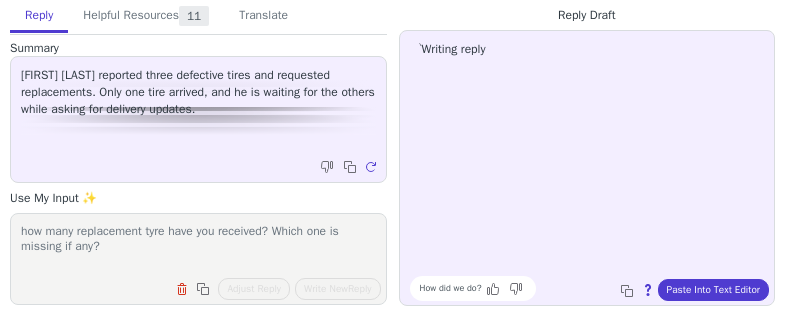 click on "how many replacement tyre have you received? Which one is missing if any?" at bounding box center [198, 246] 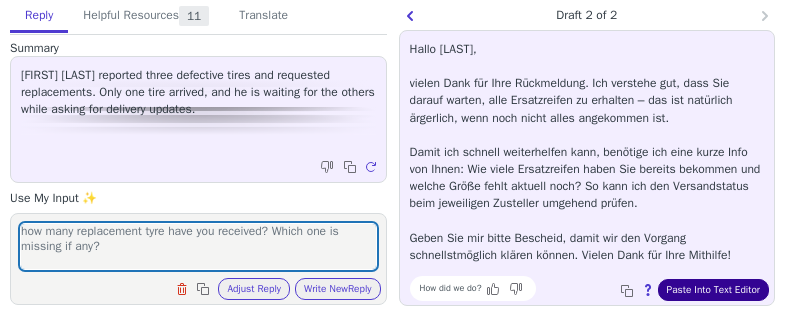 click on "Paste Into Text Editor" at bounding box center [713, 290] 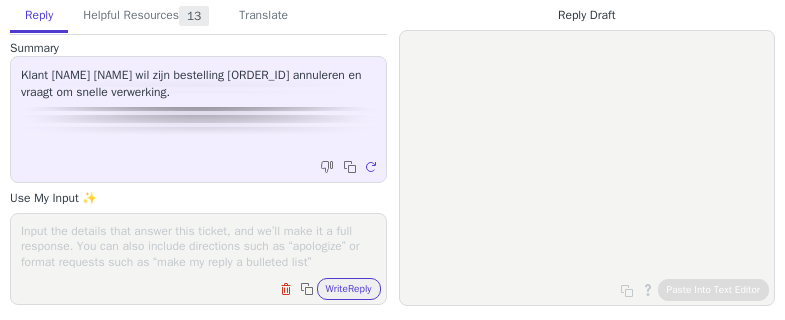 scroll, scrollTop: 0, scrollLeft: 0, axis: both 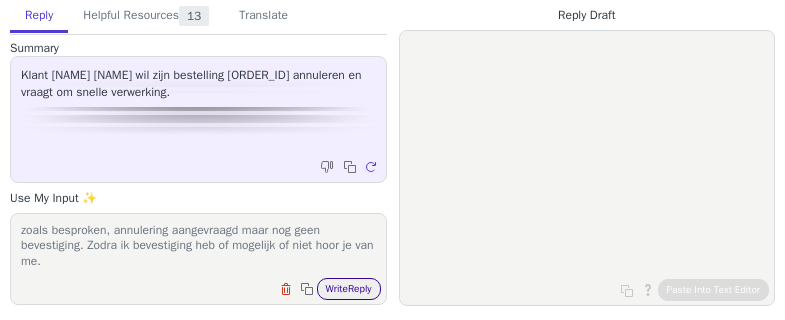type on "zoals besproken, annulering aangevraagd maar nog geen bevestiging. Zodra ik bevestiging heb of mogelijk of niet hoor je van me." 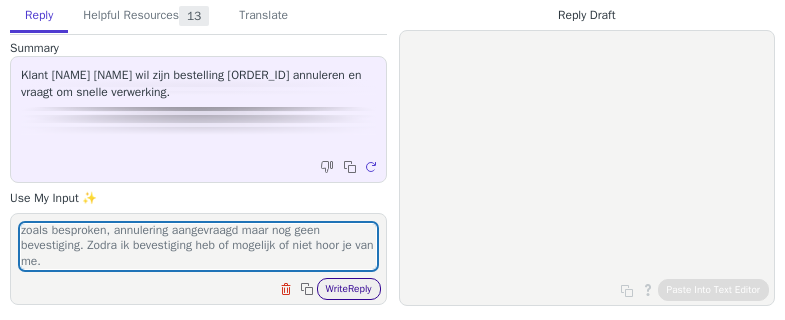 click on "Write  Reply" at bounding box center [349, 289] 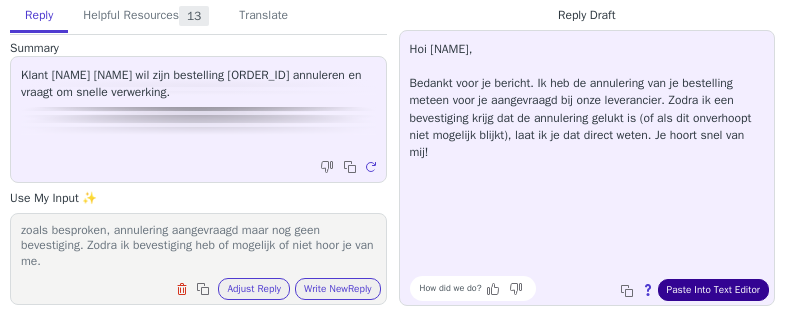 click on "Paste Into Text Editor" at bounding box center [713, 290] 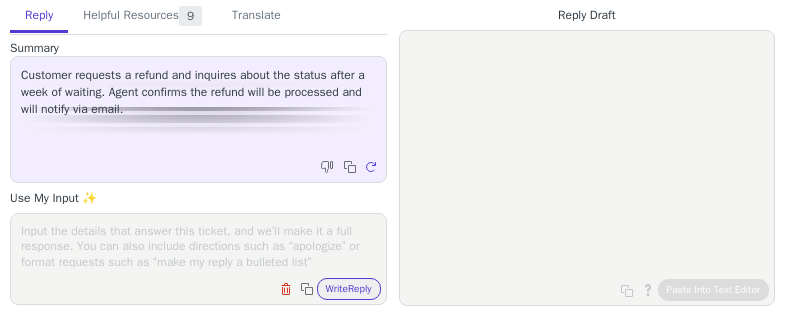 scroll, scrollTop: 0, scrollLeft: 0, axis: both 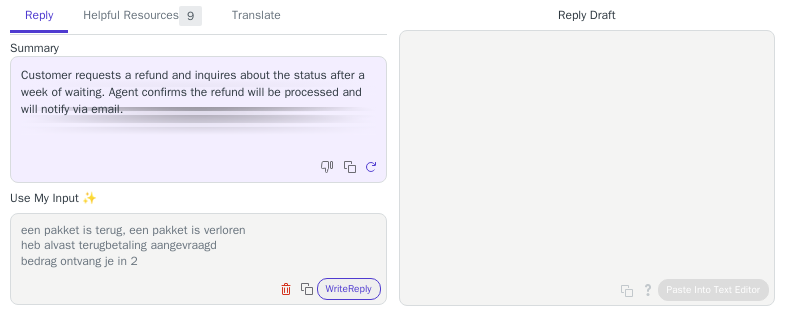 click on "een pakket is terug, een pakket is verloren
heb alvast terugbetaling aangevraagd
bedrag ontvang je in 2" at bounding box center [198, 246] 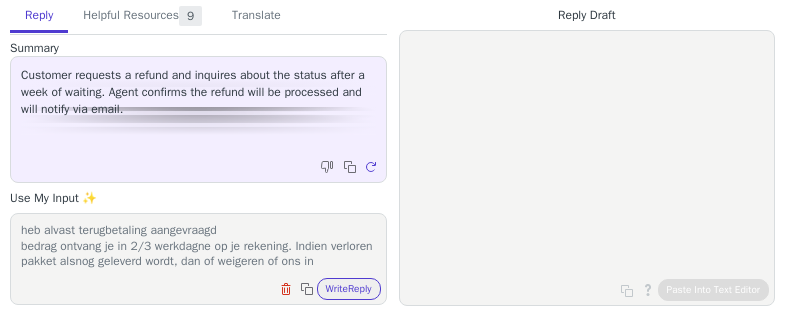 scroll, scrollTop: 32, scrollLeft: 0, axis: vertical 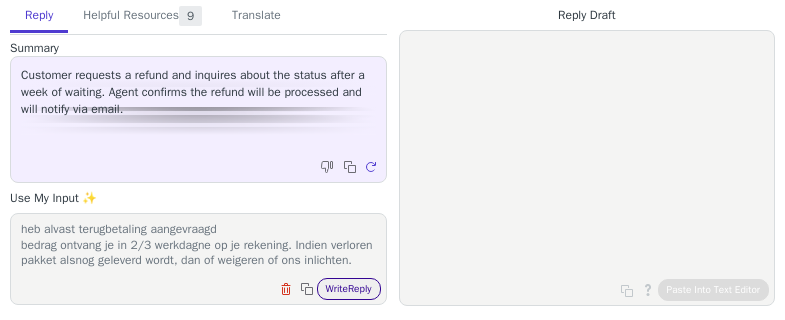 type on "een pakket is terug, een pakket is verloren
heb alvast terugbetaling aangevraagd
bedrag ontvang je in 2/3 werkdagne op je rekening. Indien verloren pakket alsnog geleverd wordt, dan of weigeren of ons inlichten." 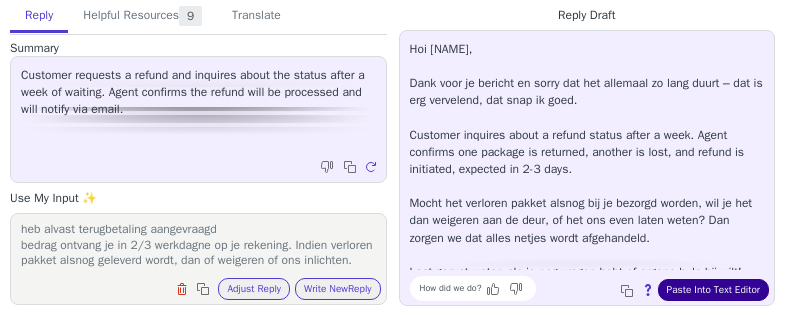 click on "Paste Into Text Editor" at bounding box center (713, 290) 